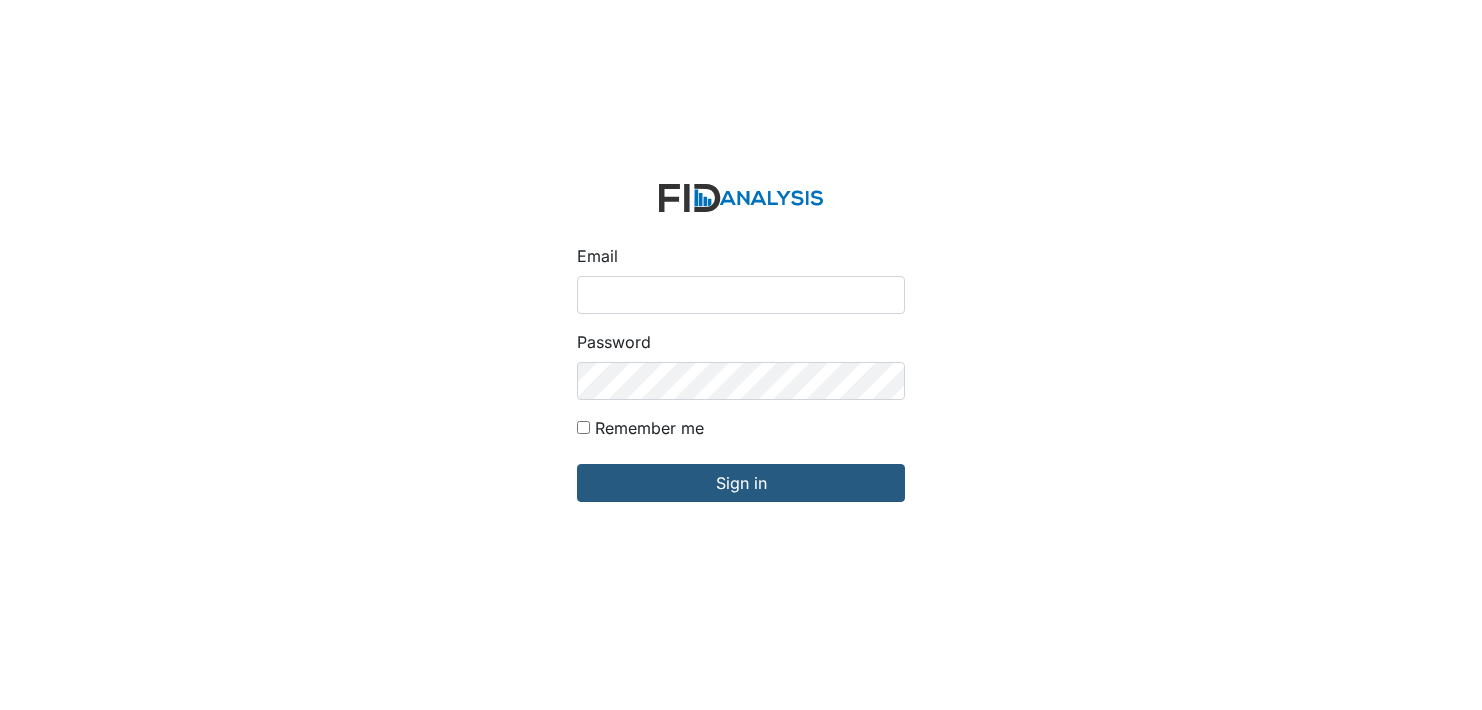 scroll, scrollTop: 0, scrollLeft: 0, axis: both 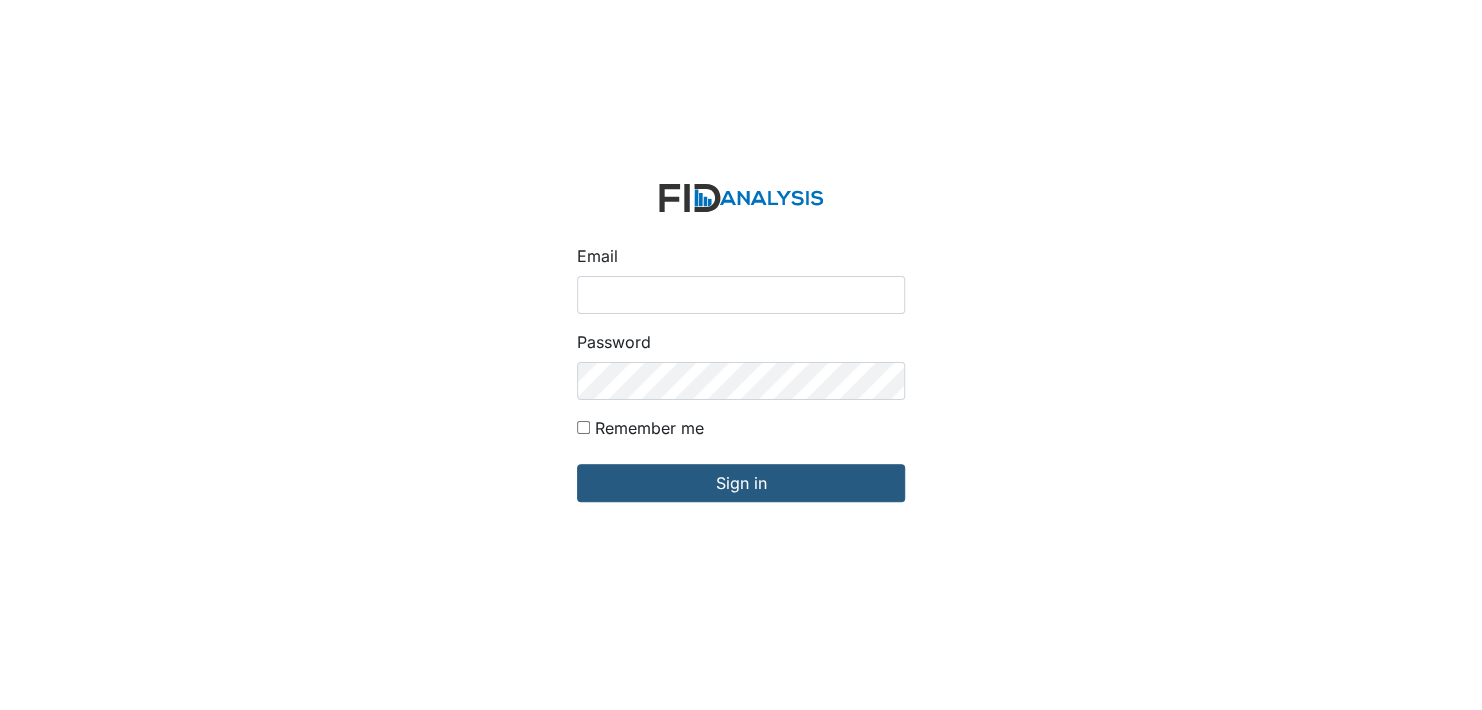 click on "Email" at bounding box center (741, 295) 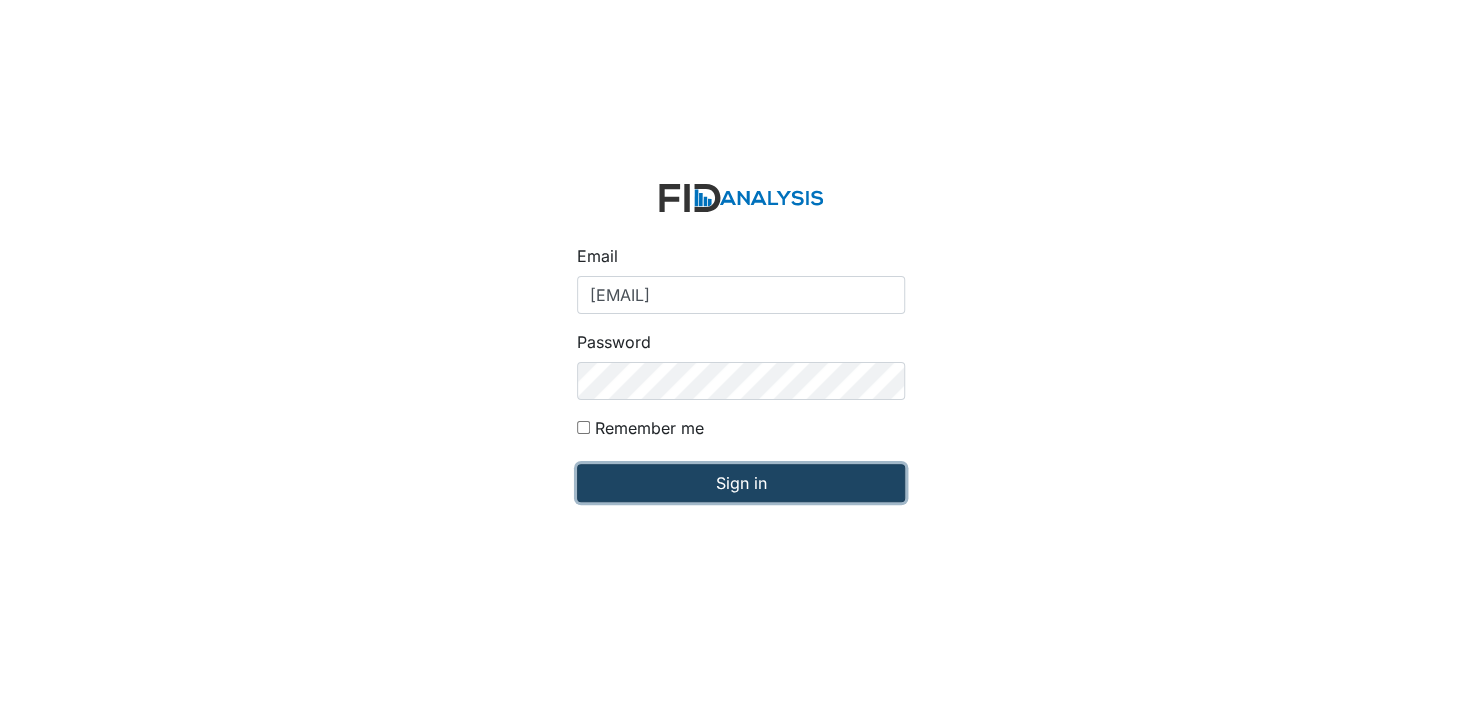 click on "Sign in" at bounding box center (741, 483) 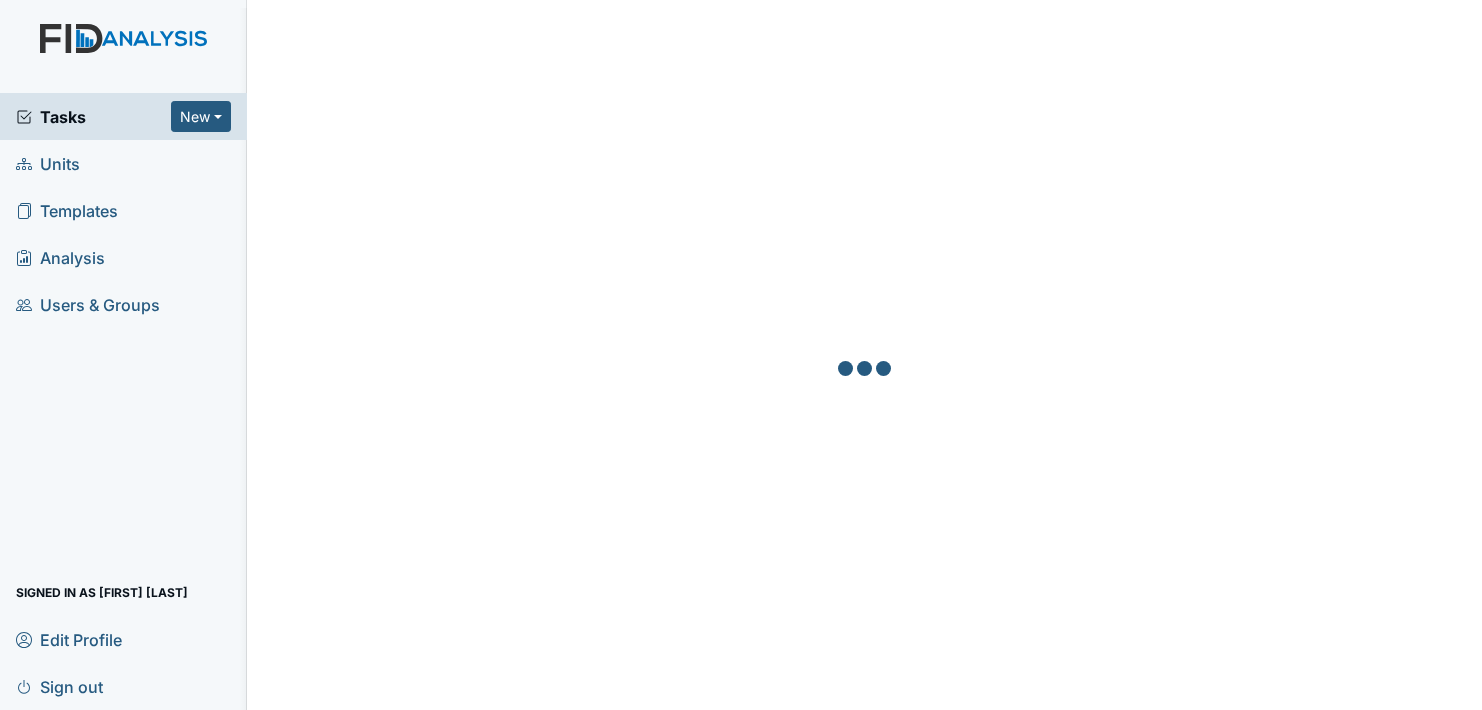 scroll, scrollTop: 0, scrollLeft: 0, axis: both 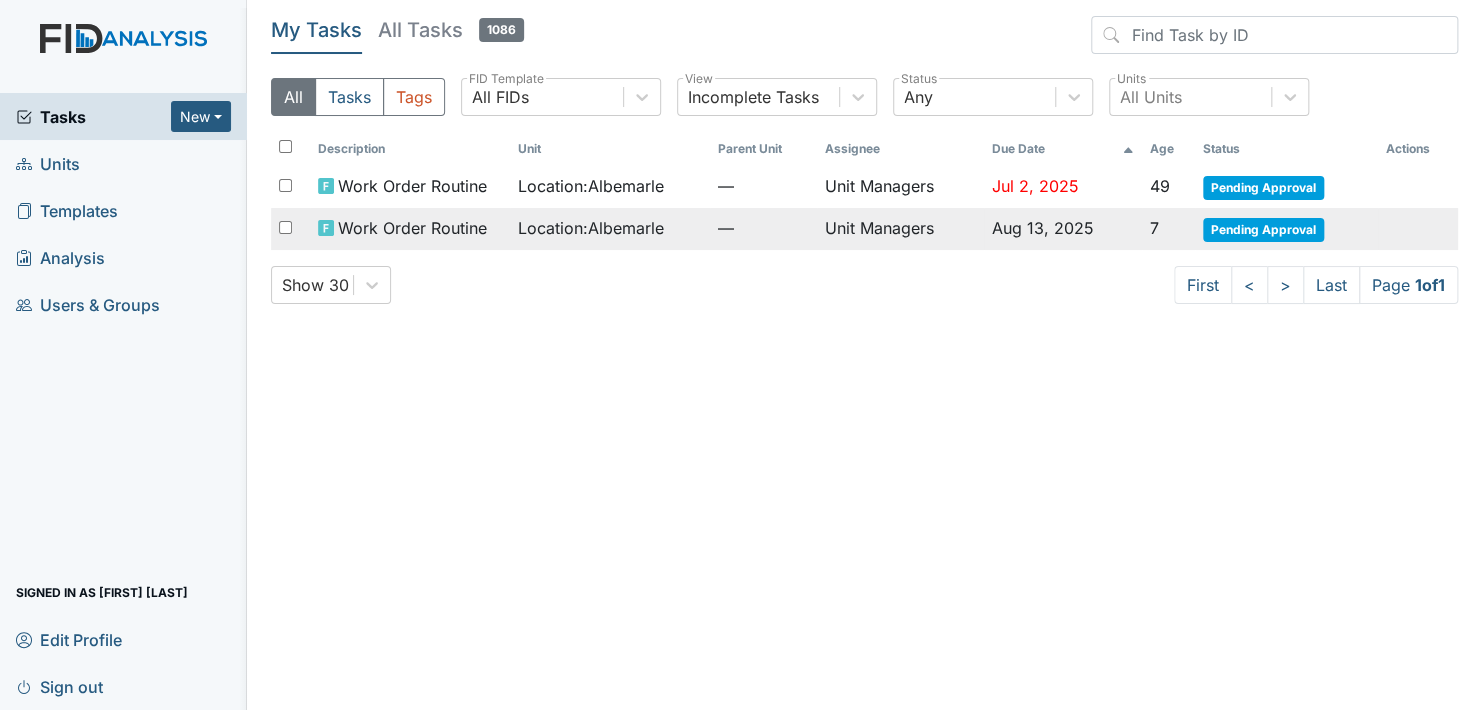 click on "Pending Approval" at bounding box center [1263, 230] 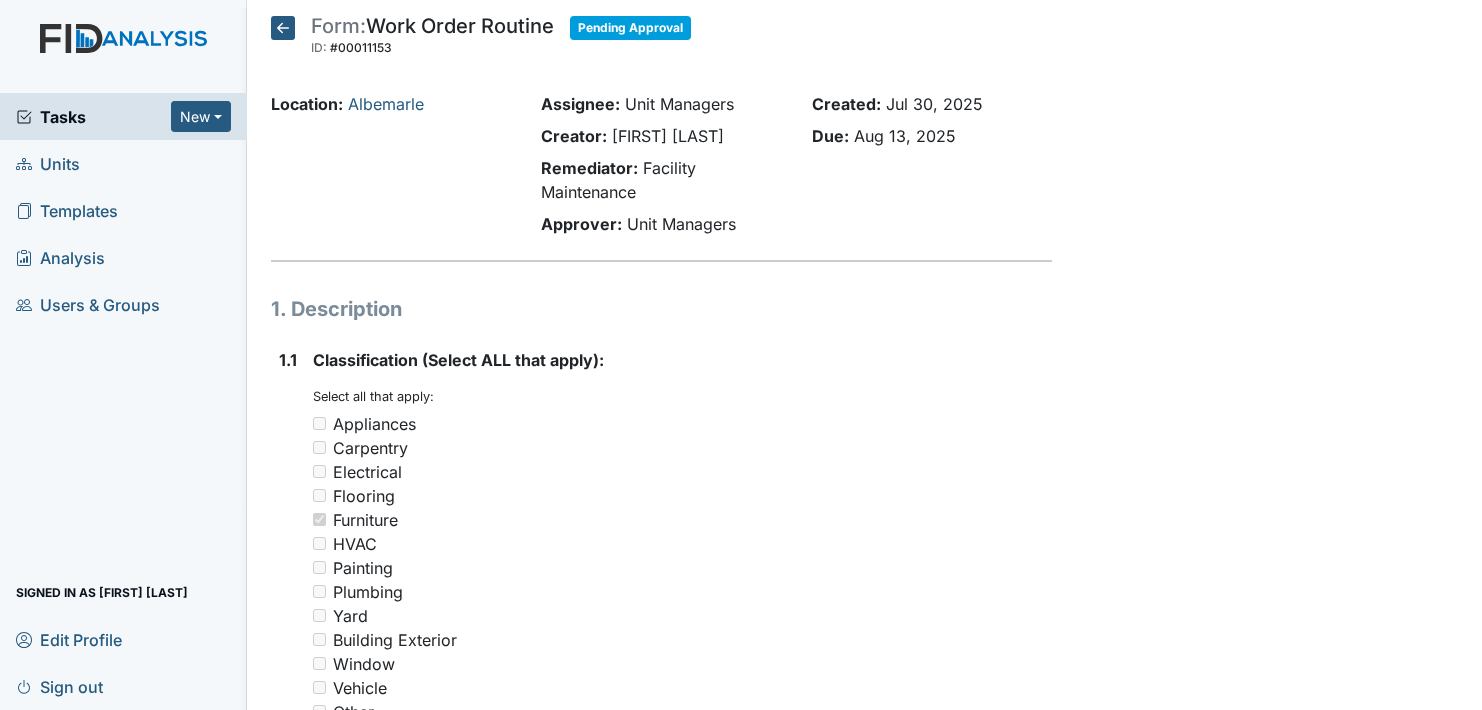 scroll, scrollTop: 0, scrollLeft: 0, axis: both 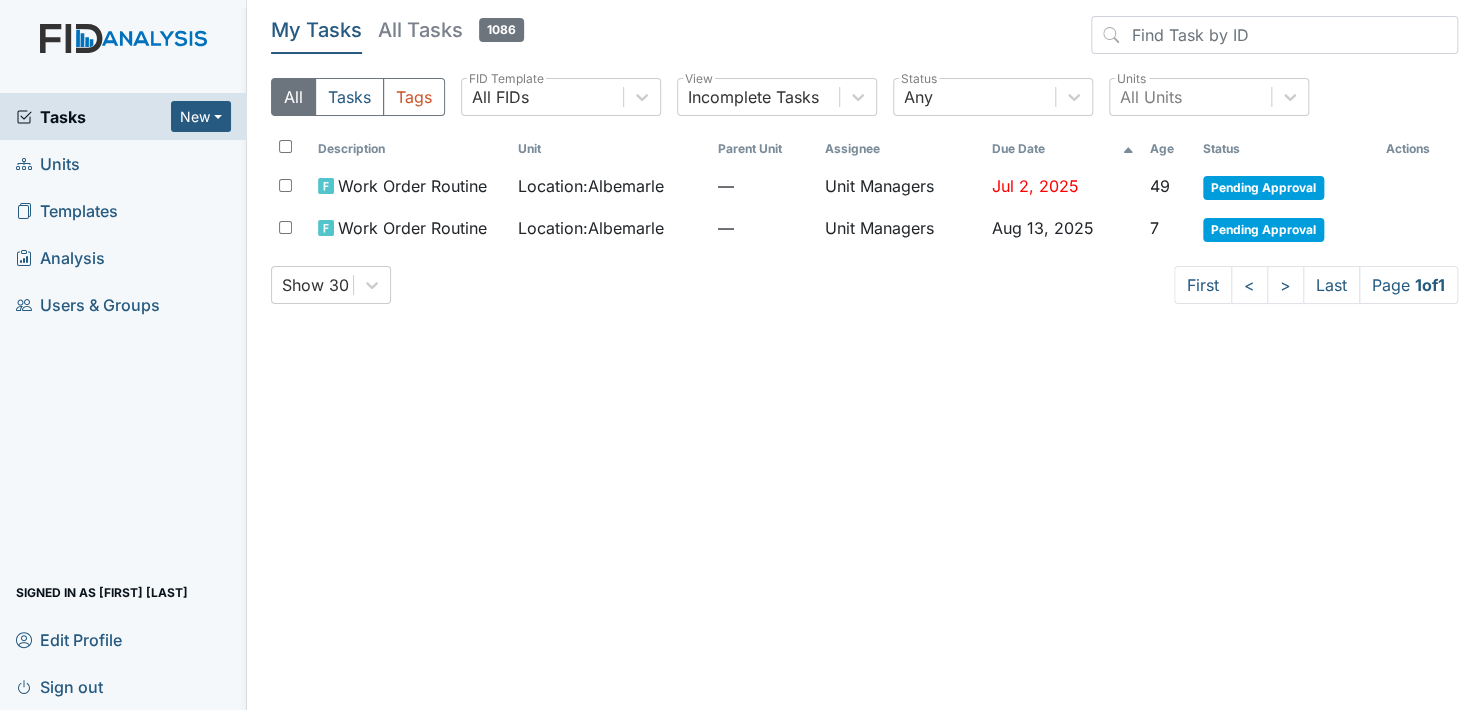 click on "Units" at bounding box center [48, 163] 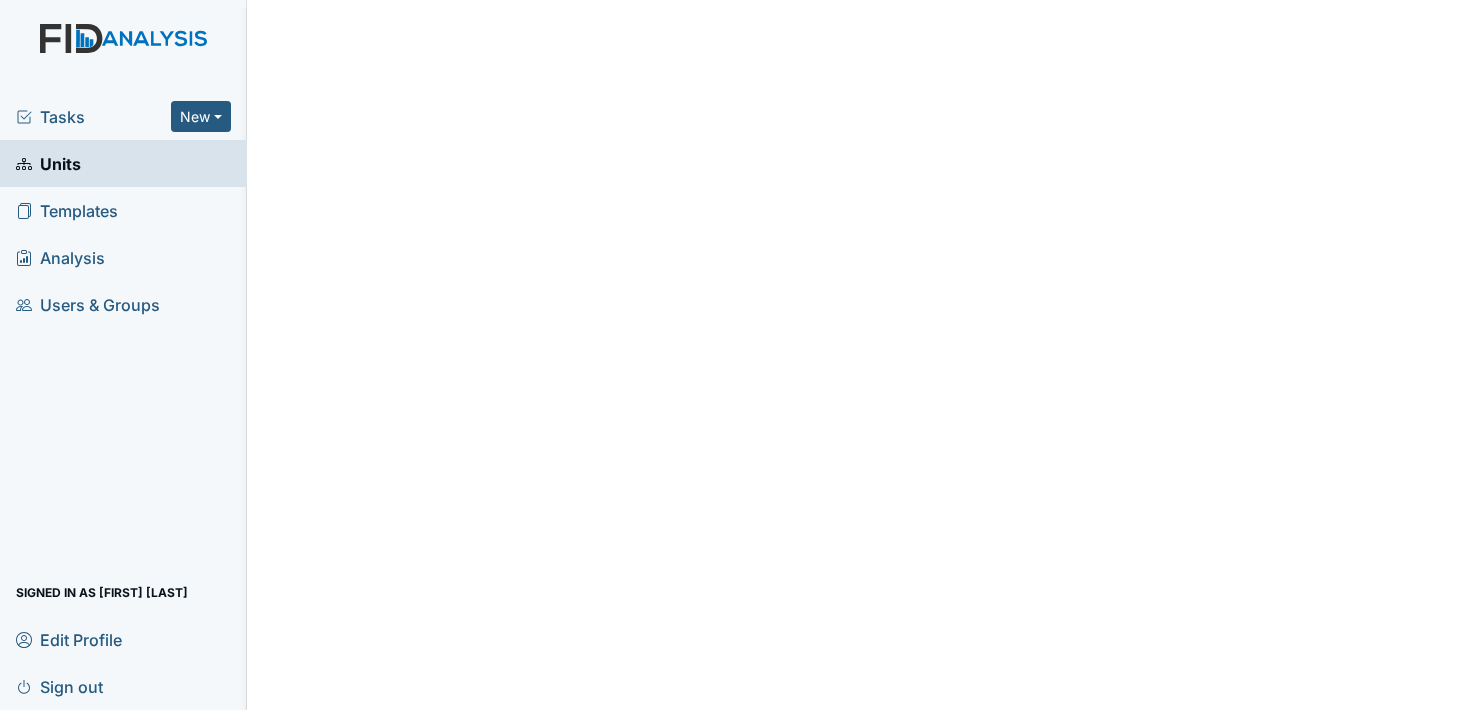scroll, scrollTop: 0, scrollLeft: 0, axis: both 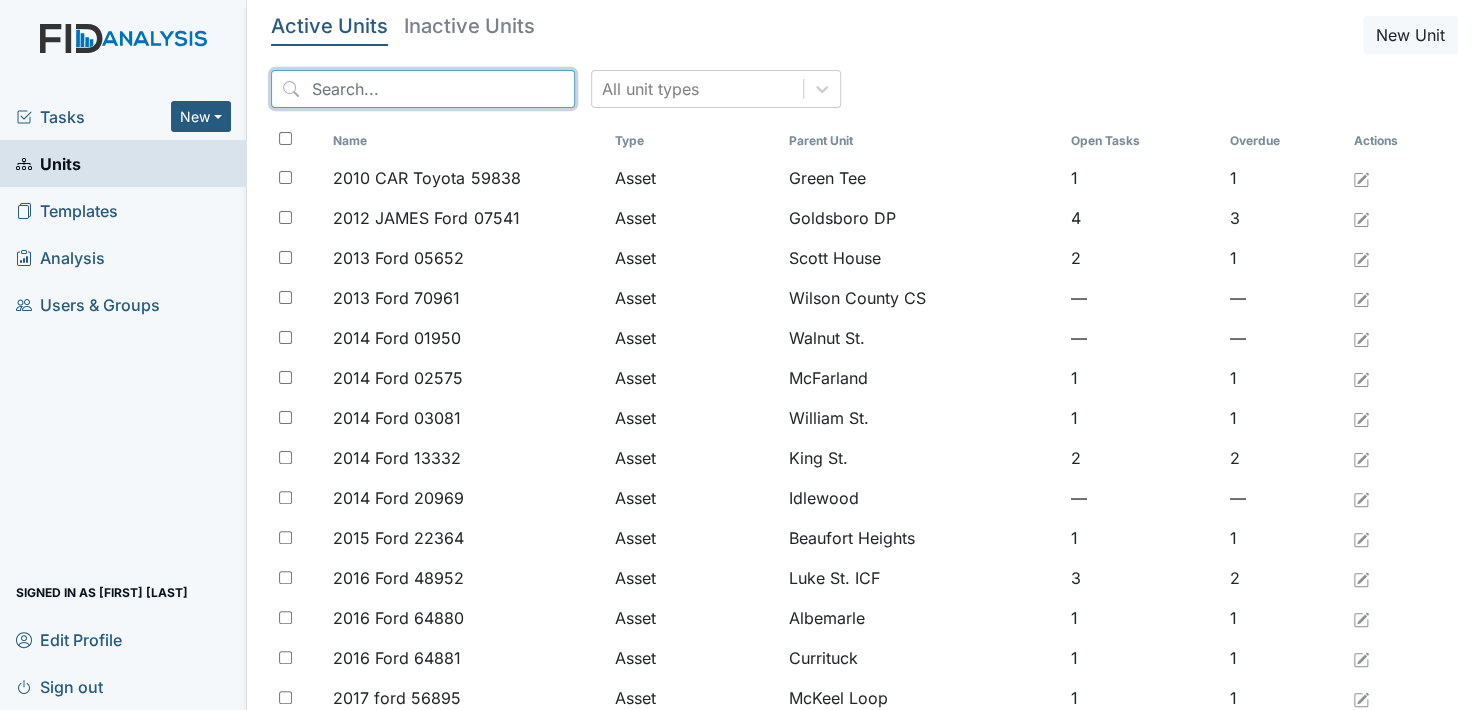 click at bounding box center [423, 89] 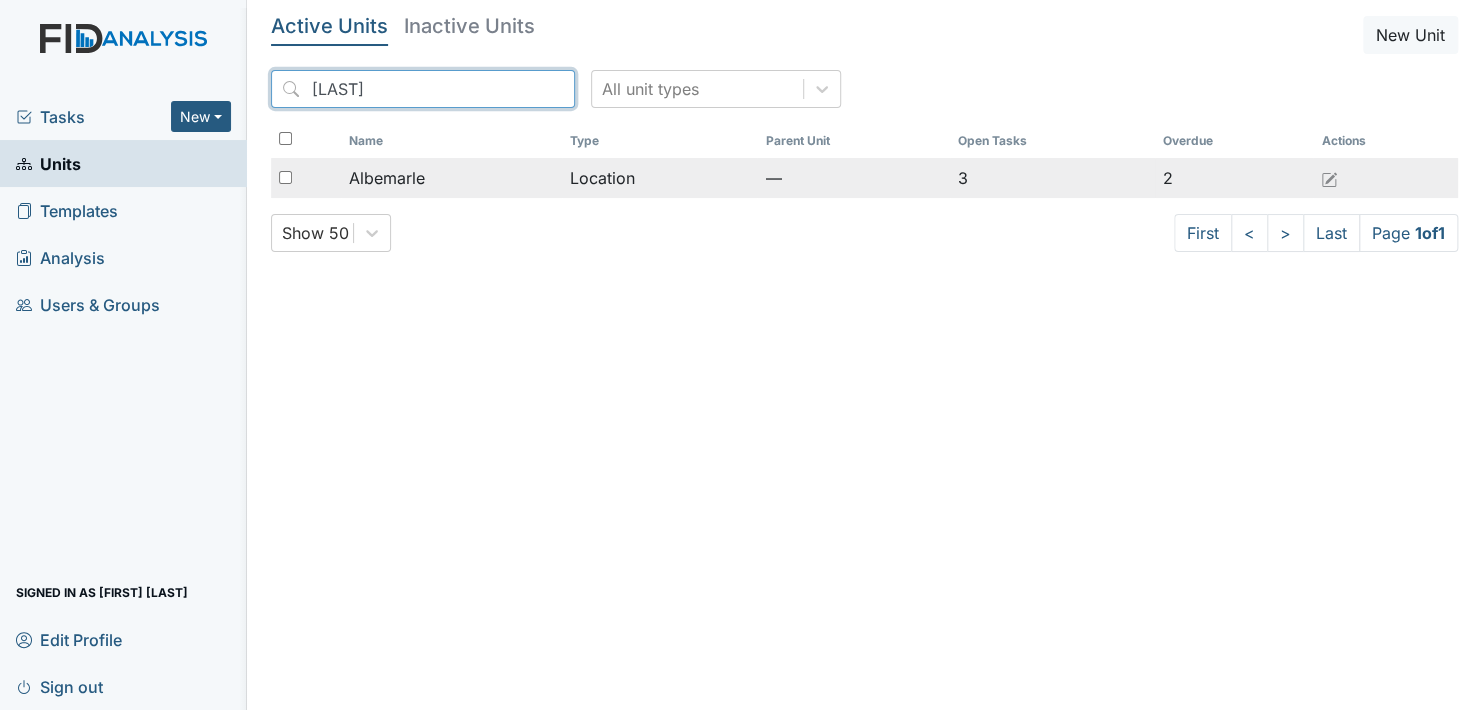 type on "albe" 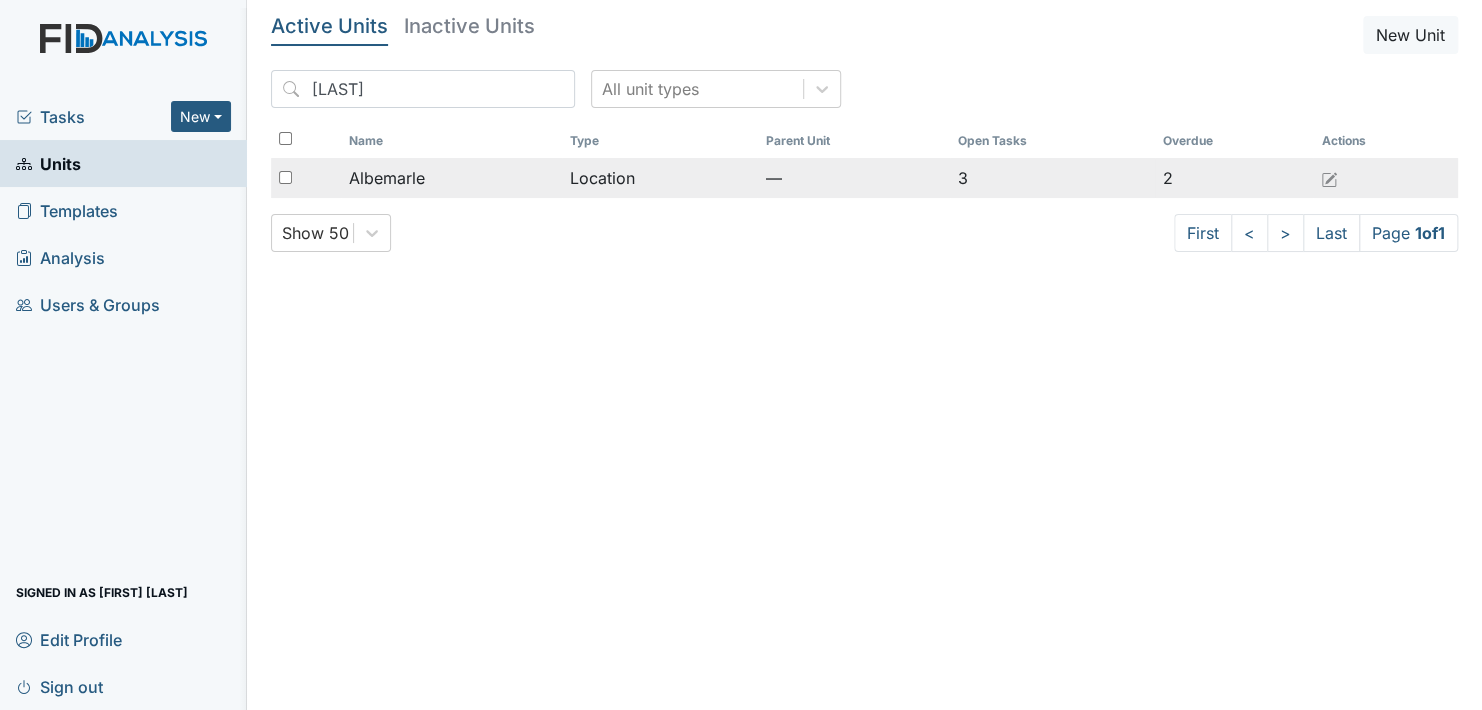 click on "Albemarle" at bounding box center [387, 178] 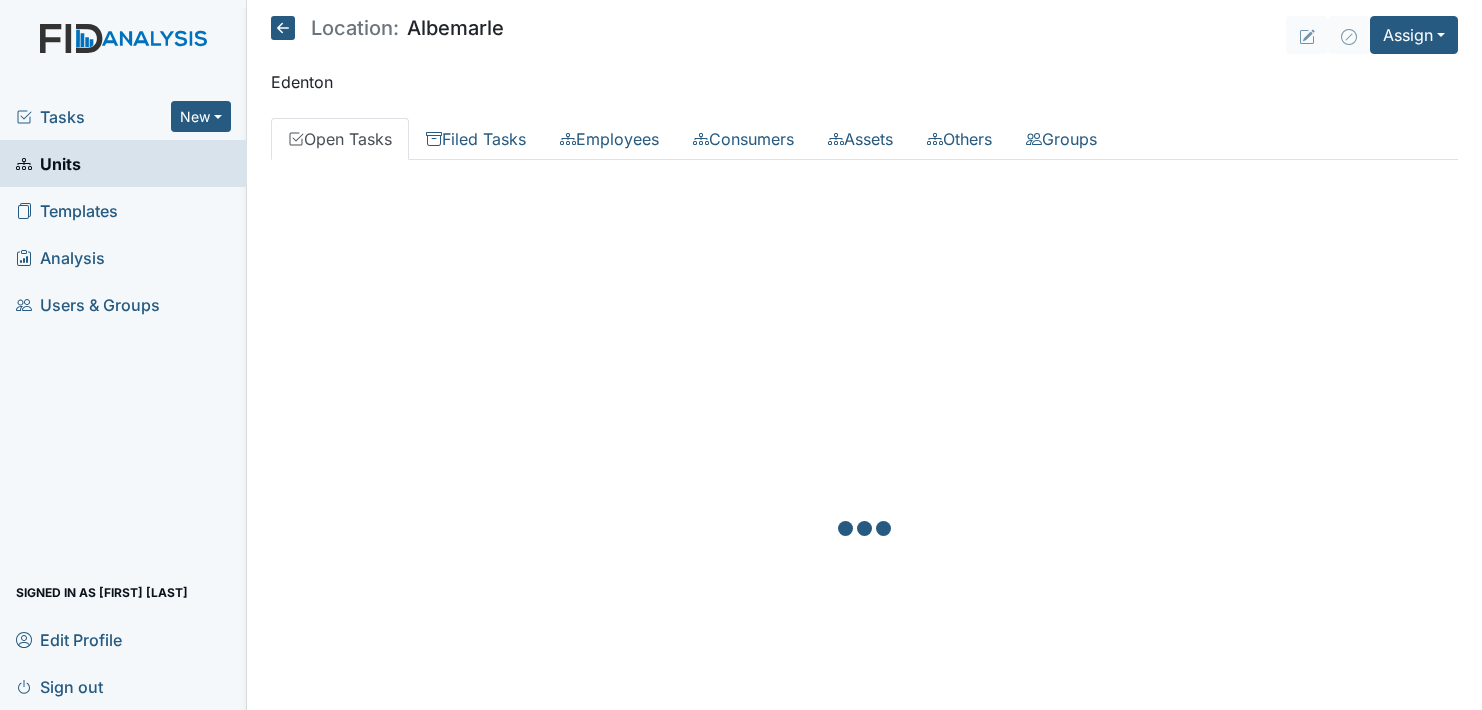 scroll, scrollTop: 0, scrollLeft: 0, axis: both 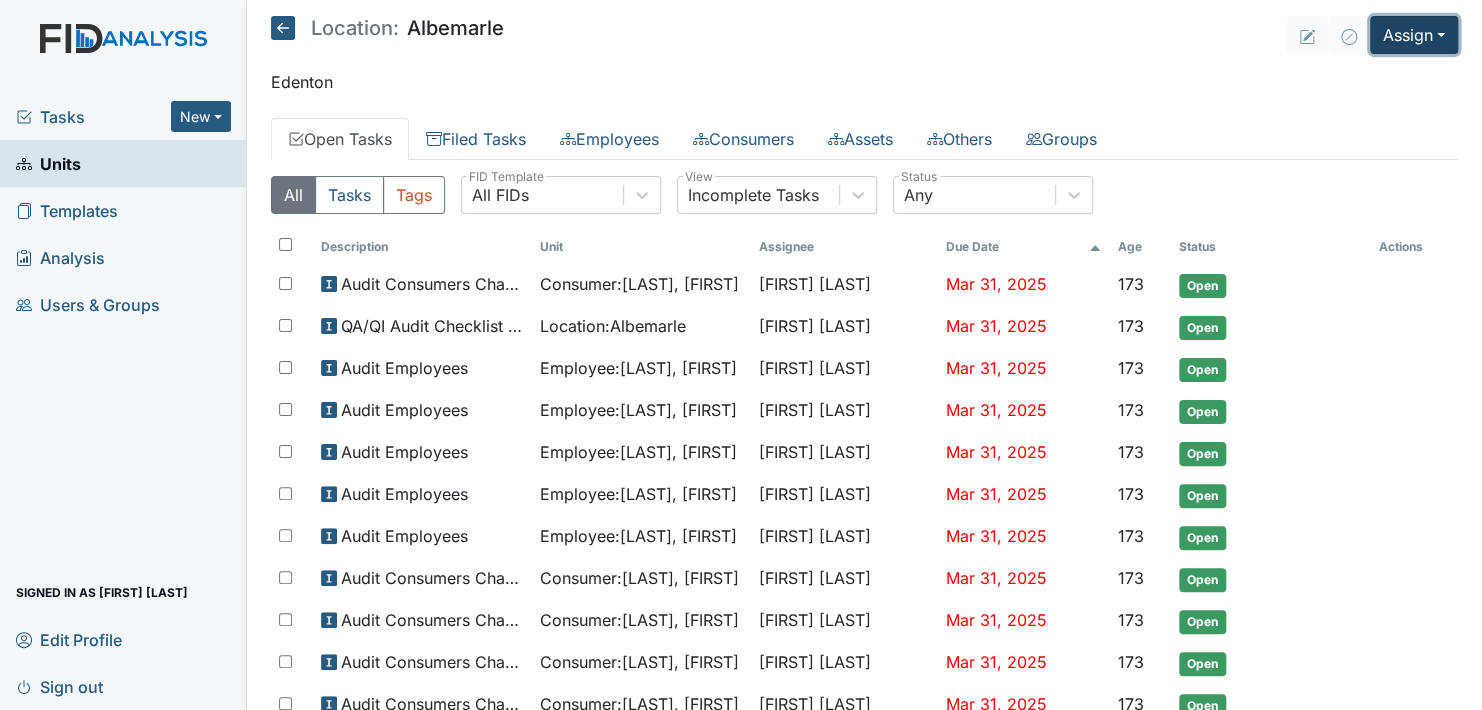 click on "Assign" at bounding box center [1414, 35] 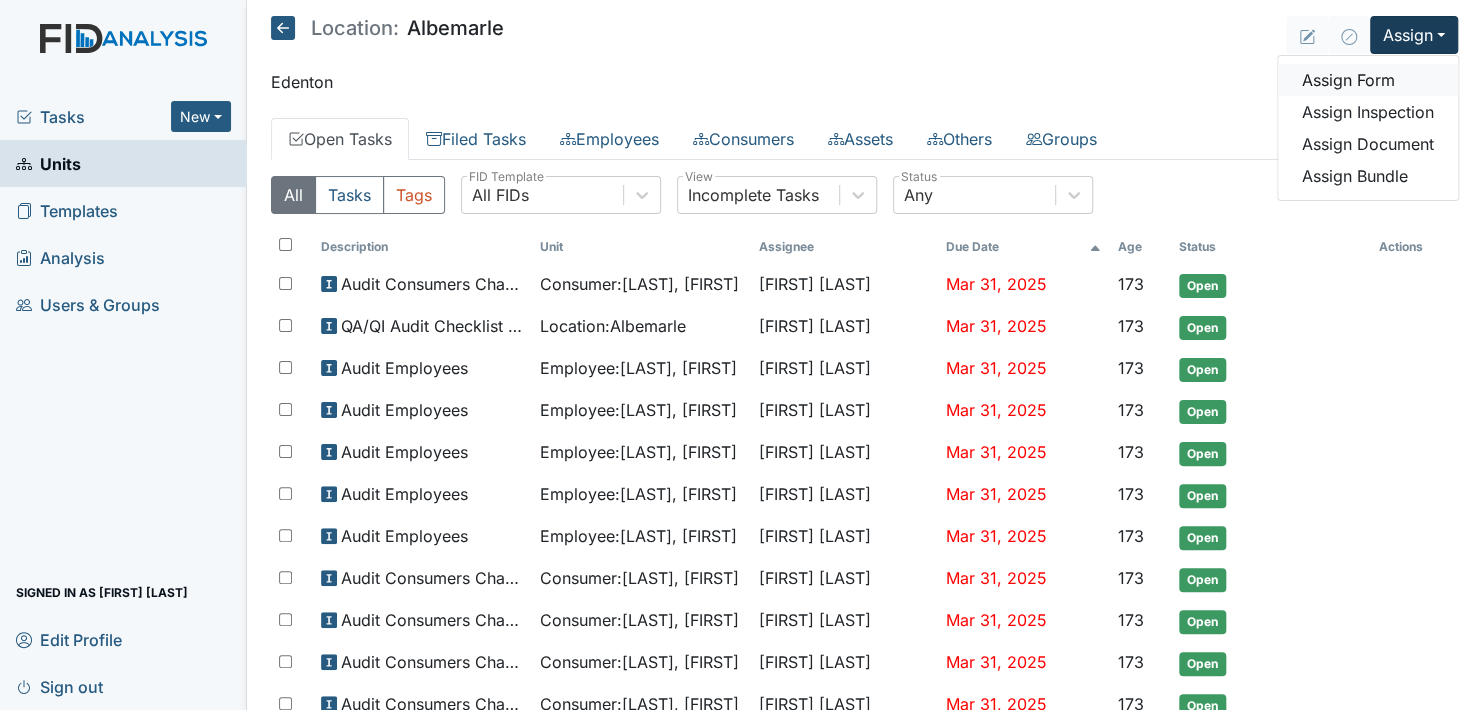 click on "Assign Form" at bounding box center (1368, 80) 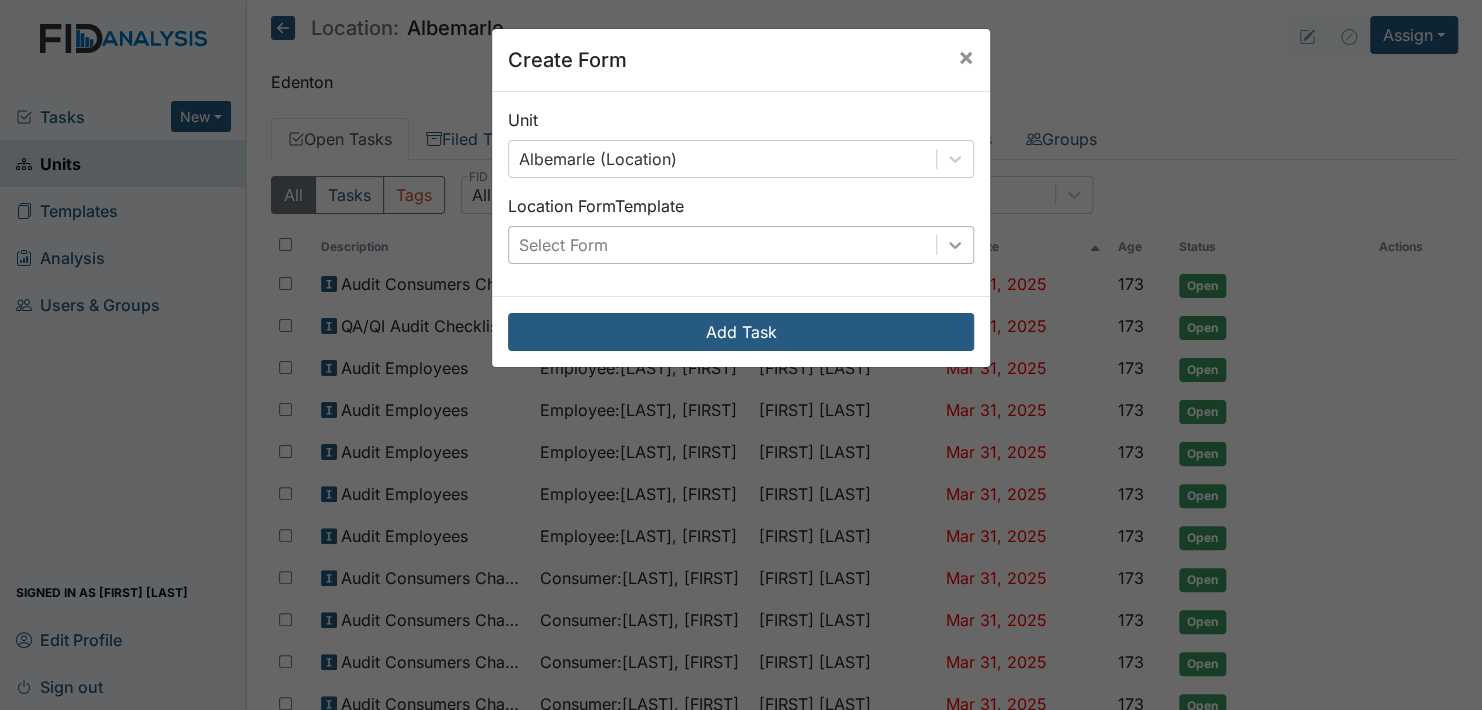 click 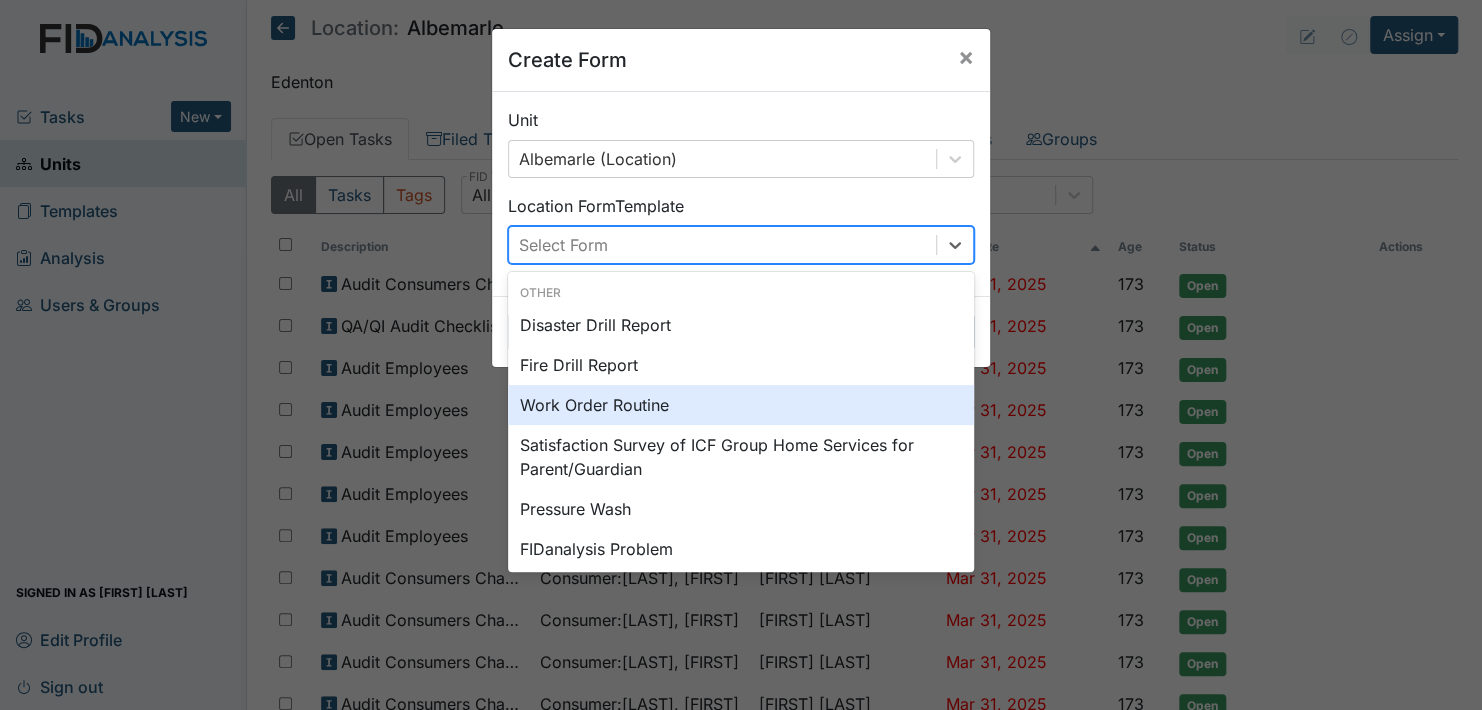 click on "Work Order Routine" at bounding box center (741, 405) 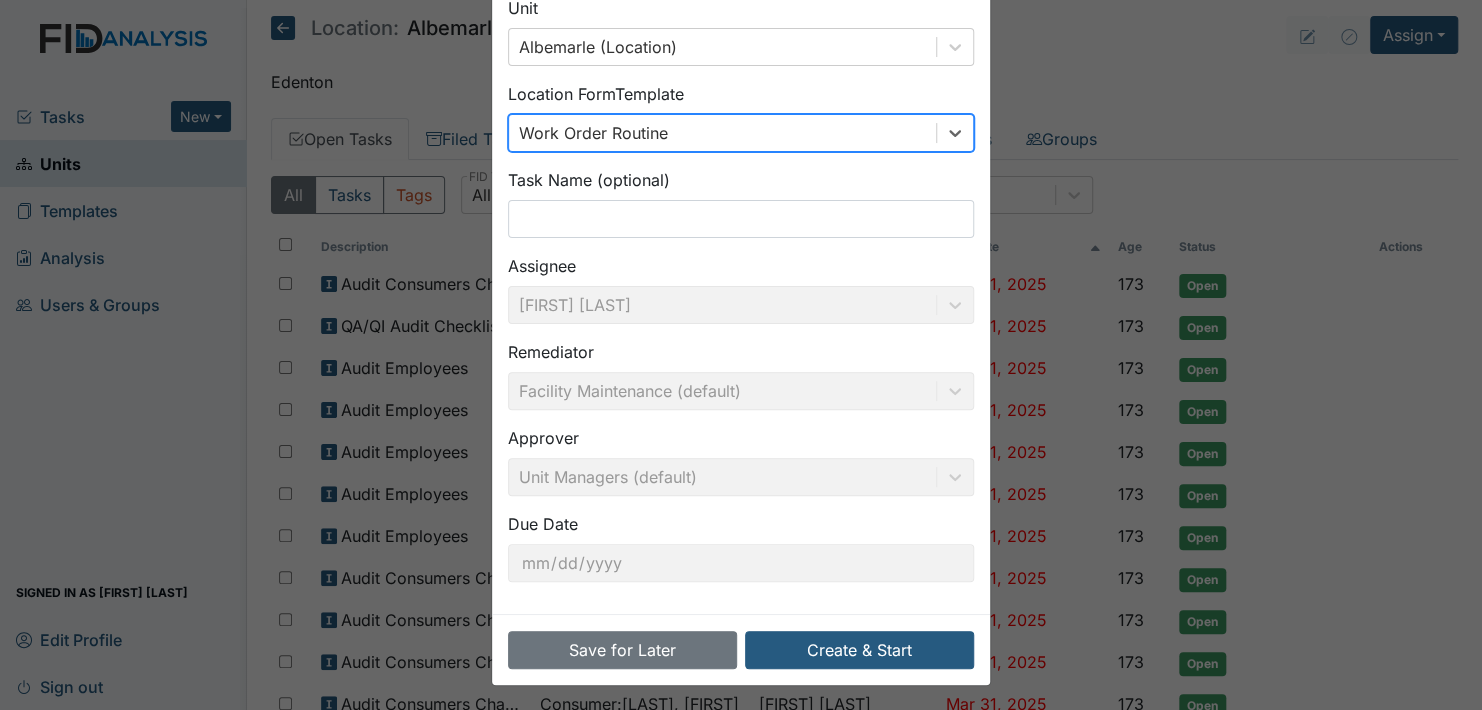 scroll, scrollTop: 114, scrollLeft: 0, axis: vertical 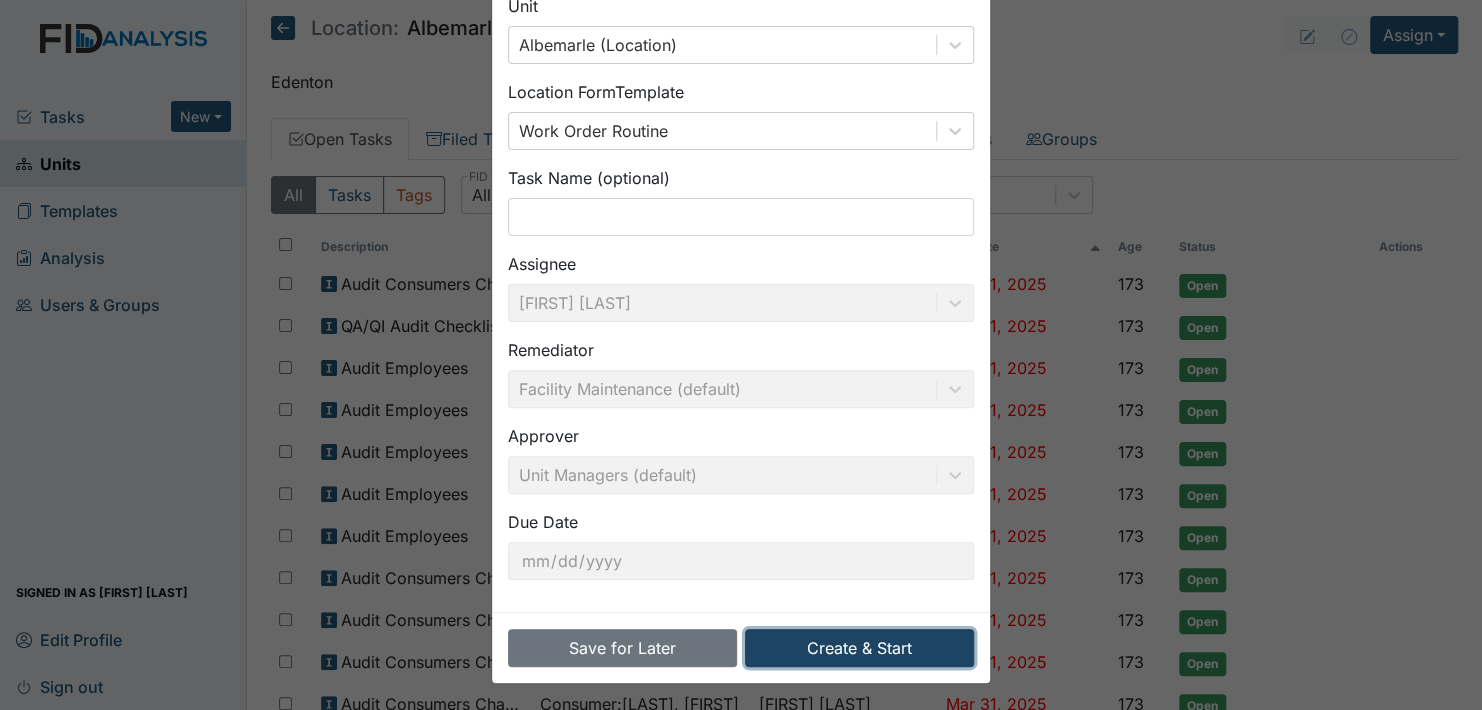 click on "Create & Start" at bounding box center [859, 648] 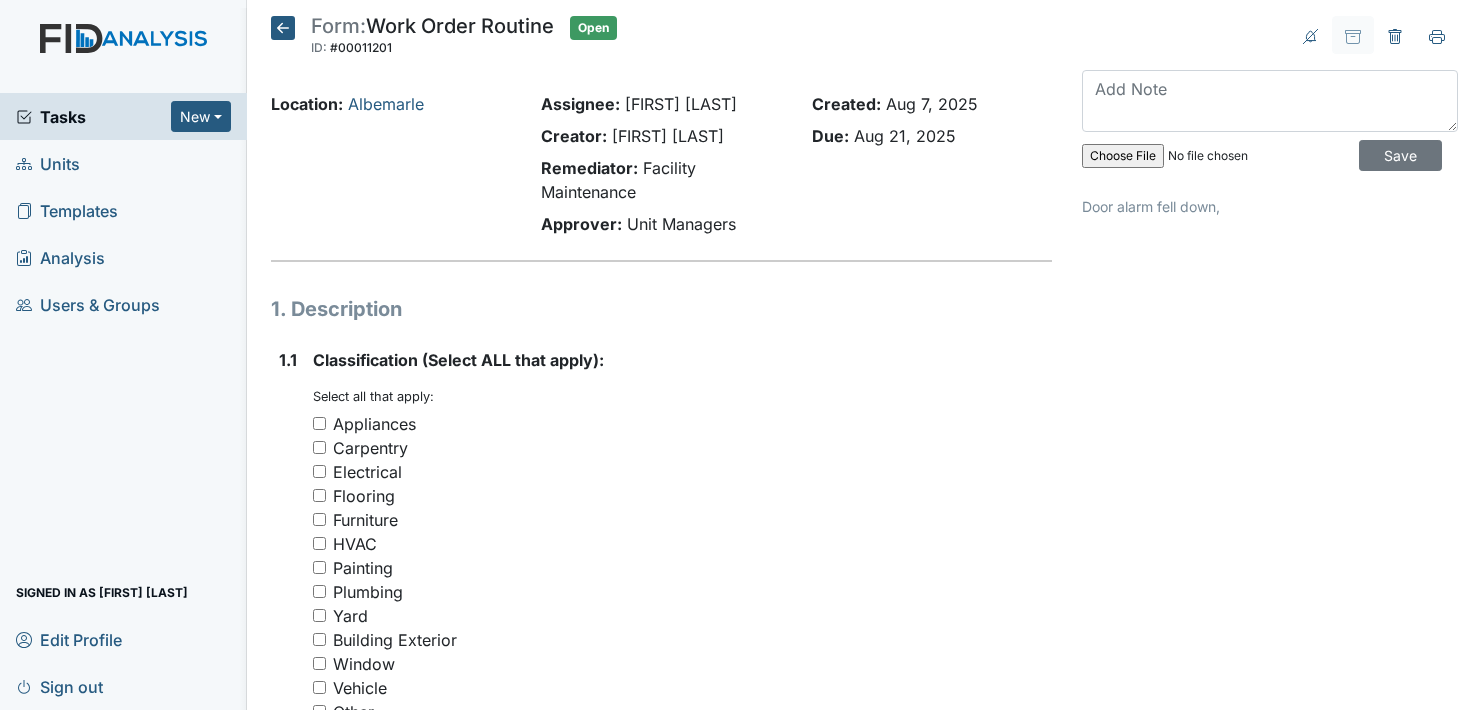 scroll, scrollTop: 0, scrollLeft: 0, axis: both 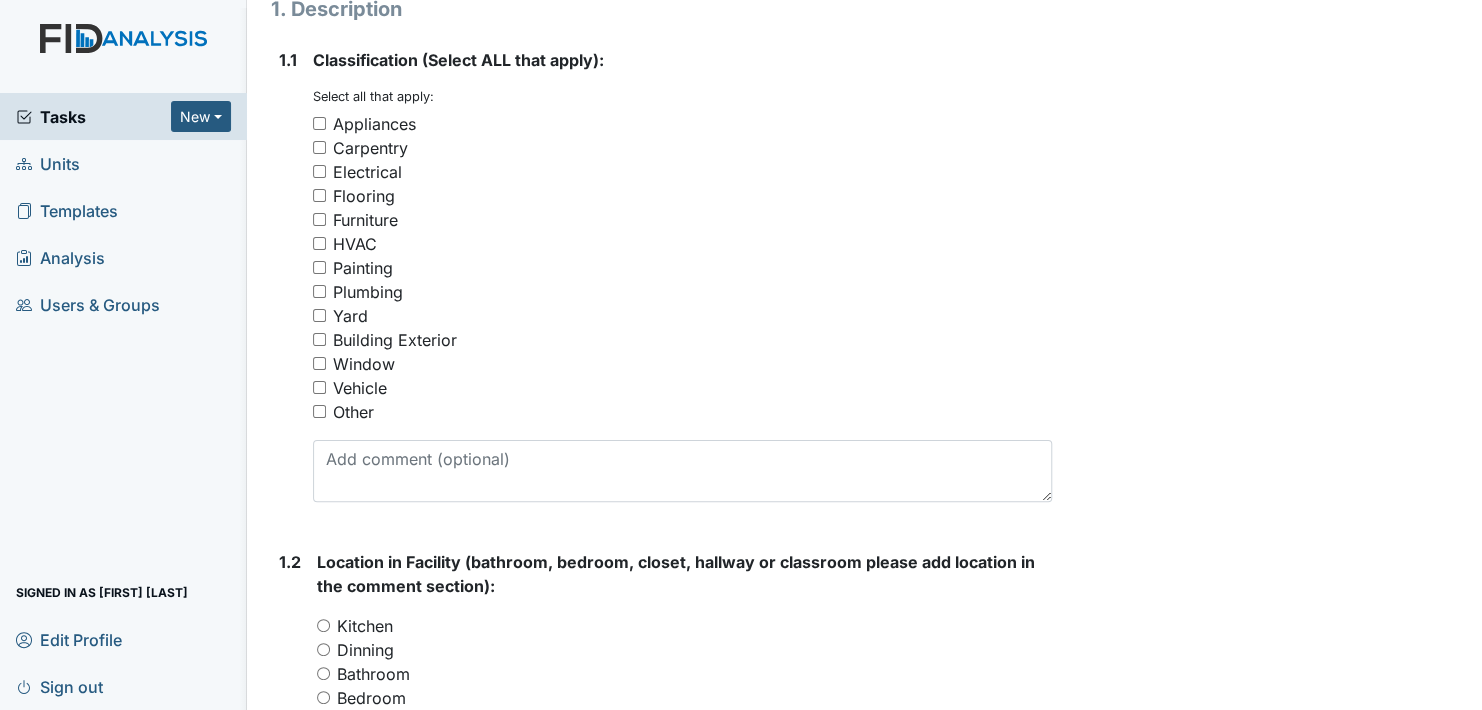 click on "Other" at bounding box center (319, 411) 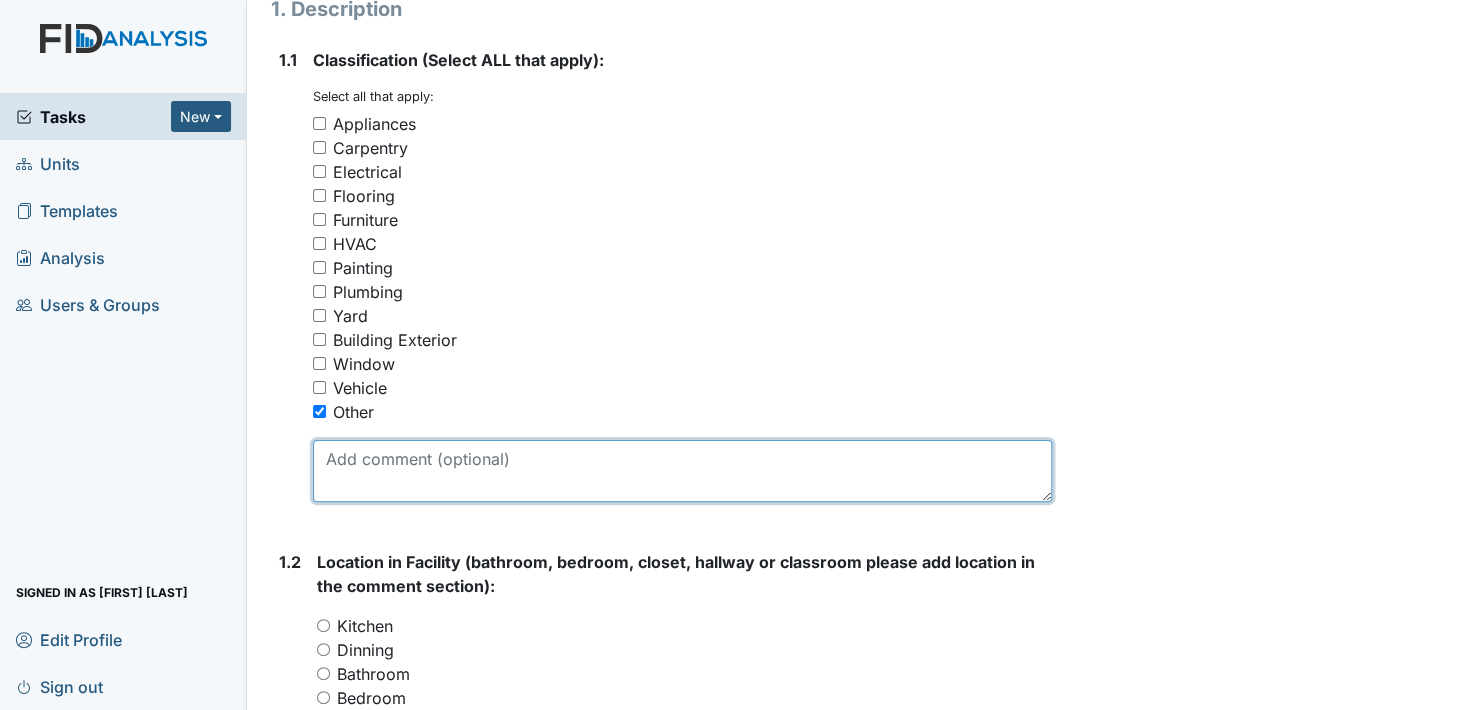 click at bounding box center [682, 471] 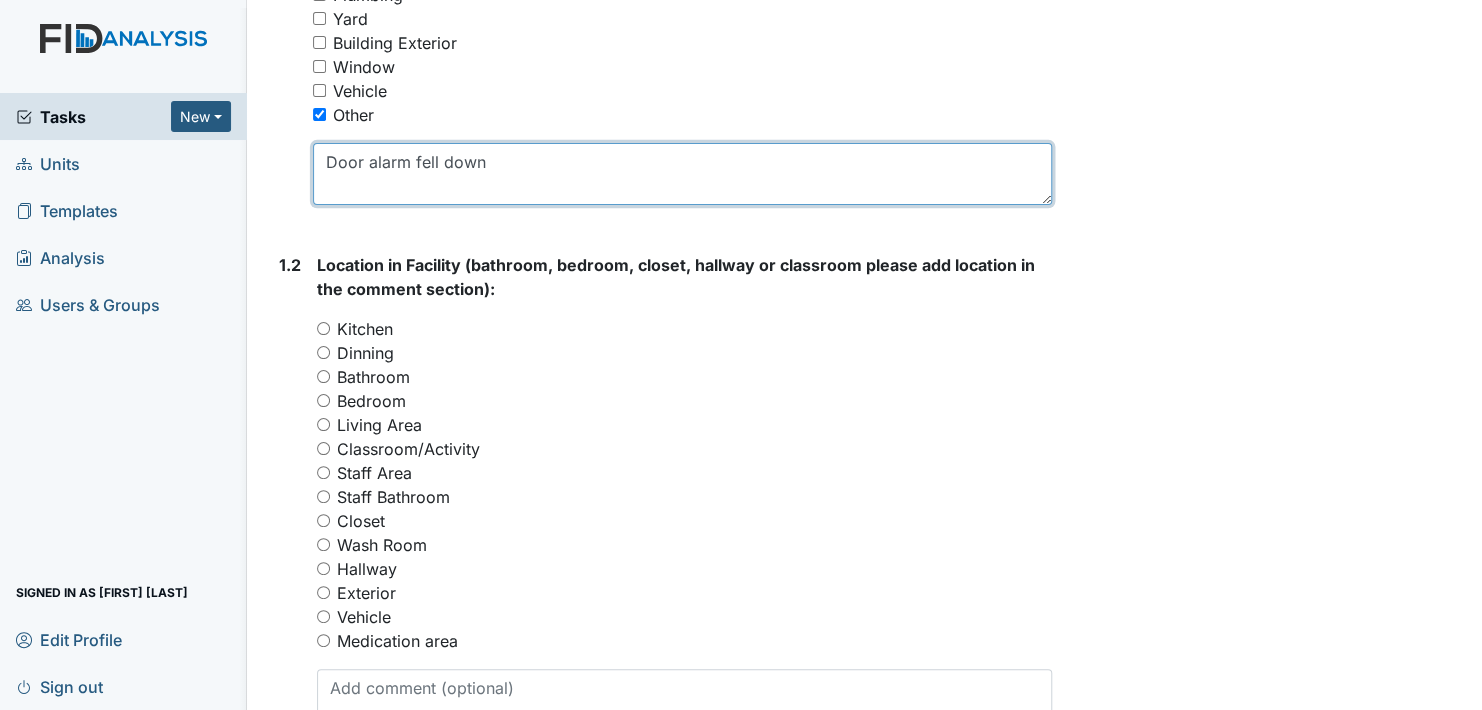 scroll, scrollTop: 600, scrollLeft: 0, axis: vertical 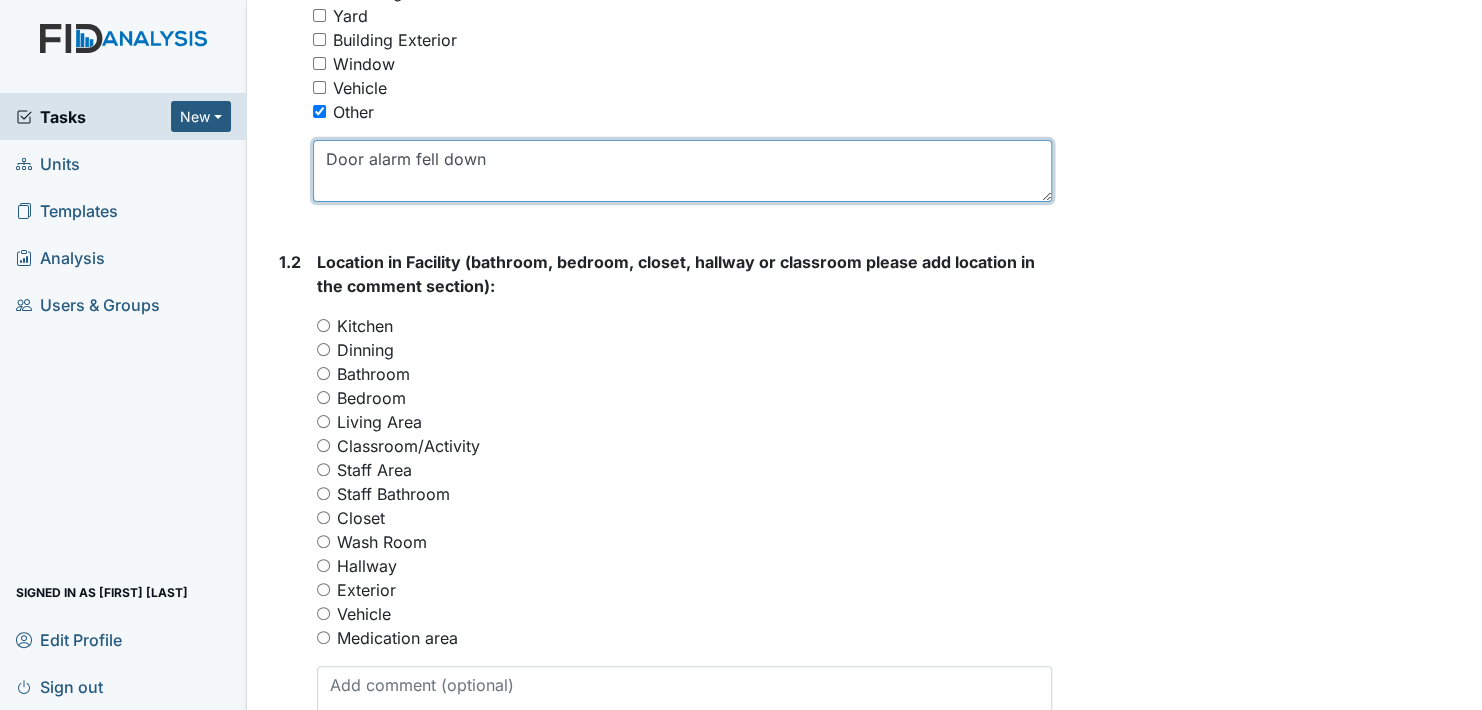 type on "Door alarm fell down" 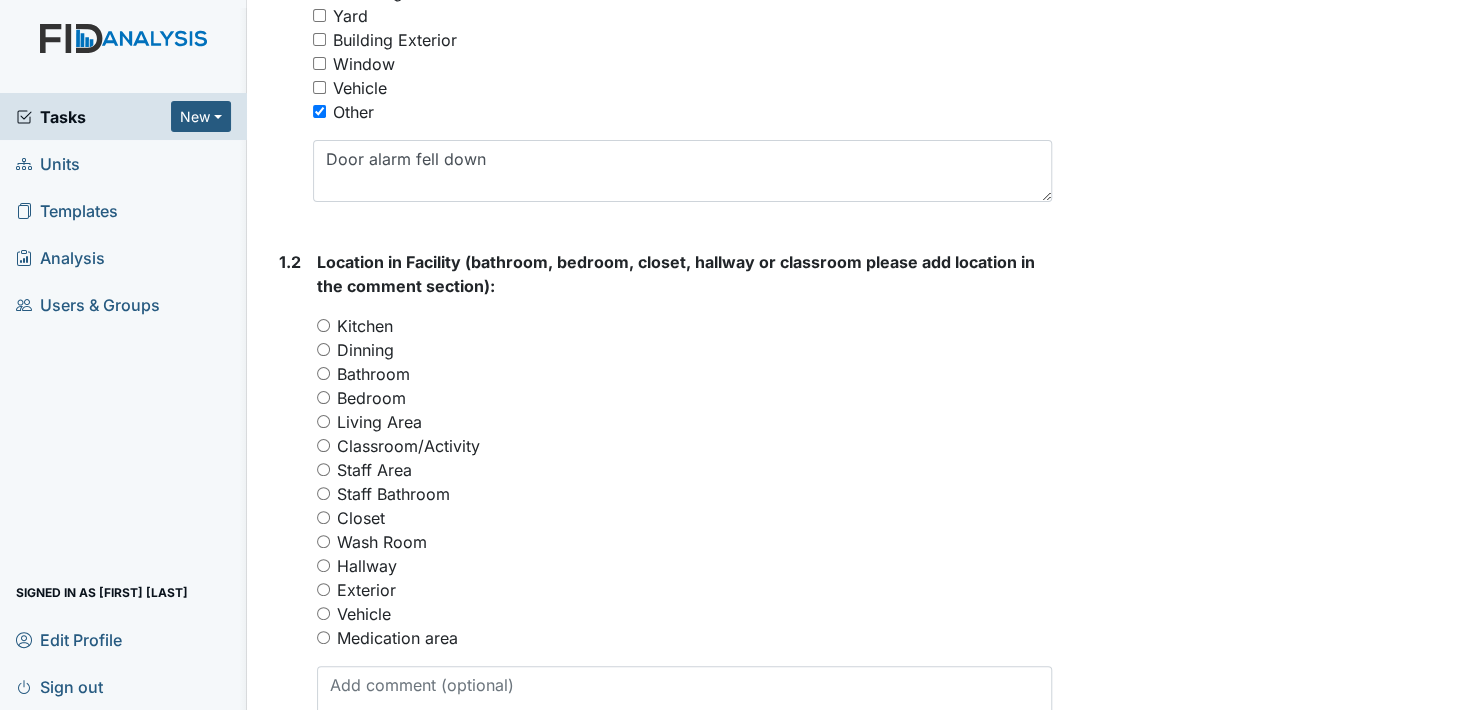 click on "Bedroom" at bounding box center (323, 397) 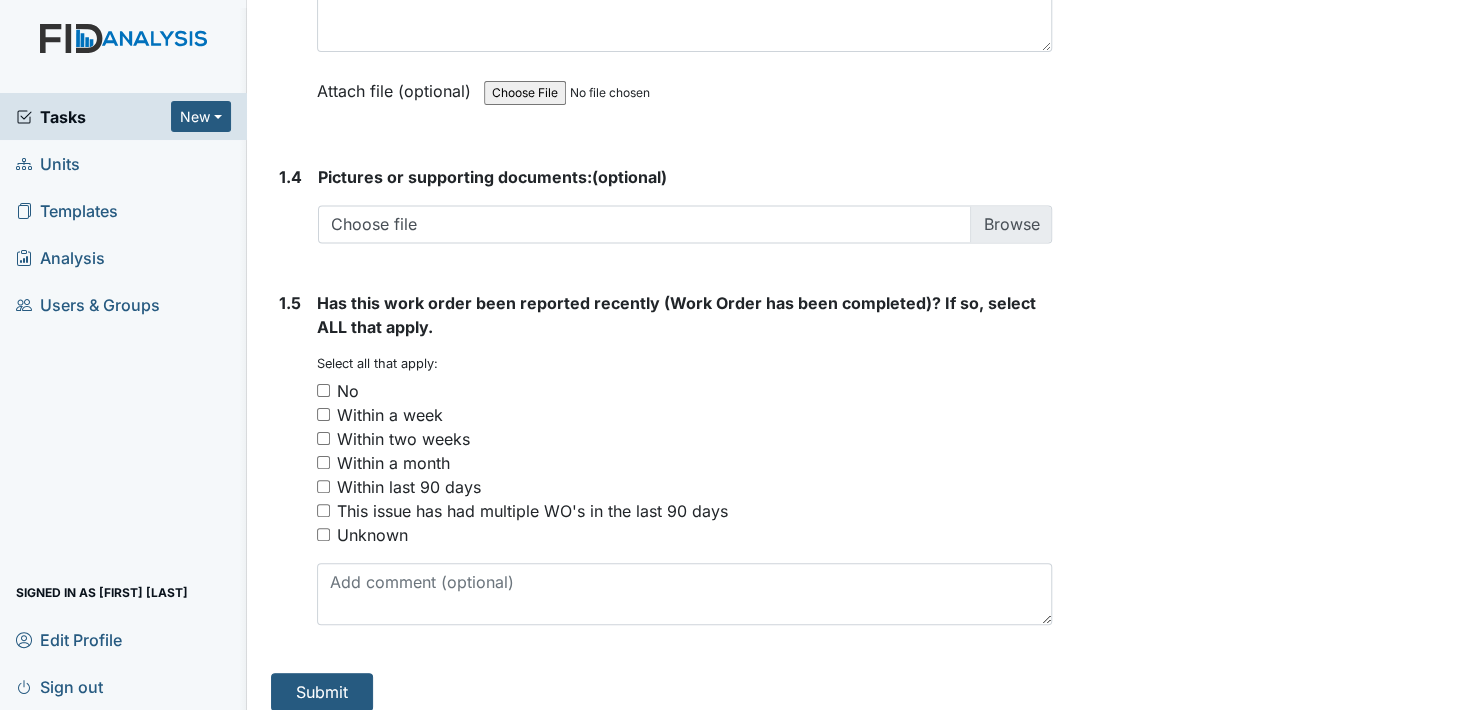 scroll, scrollTop: 1440, scrollLeft: 0, axis: vertical 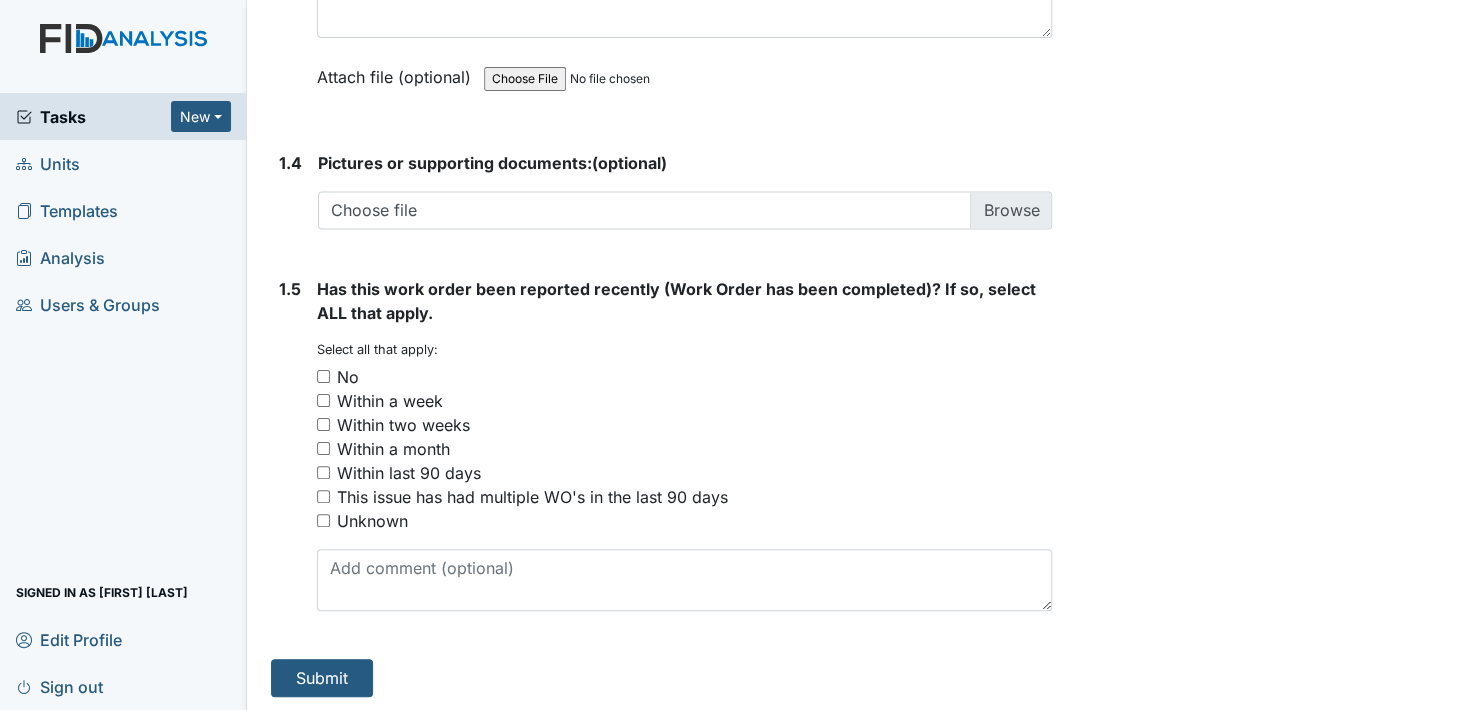 click on "No" at bounding box center (323, 376) 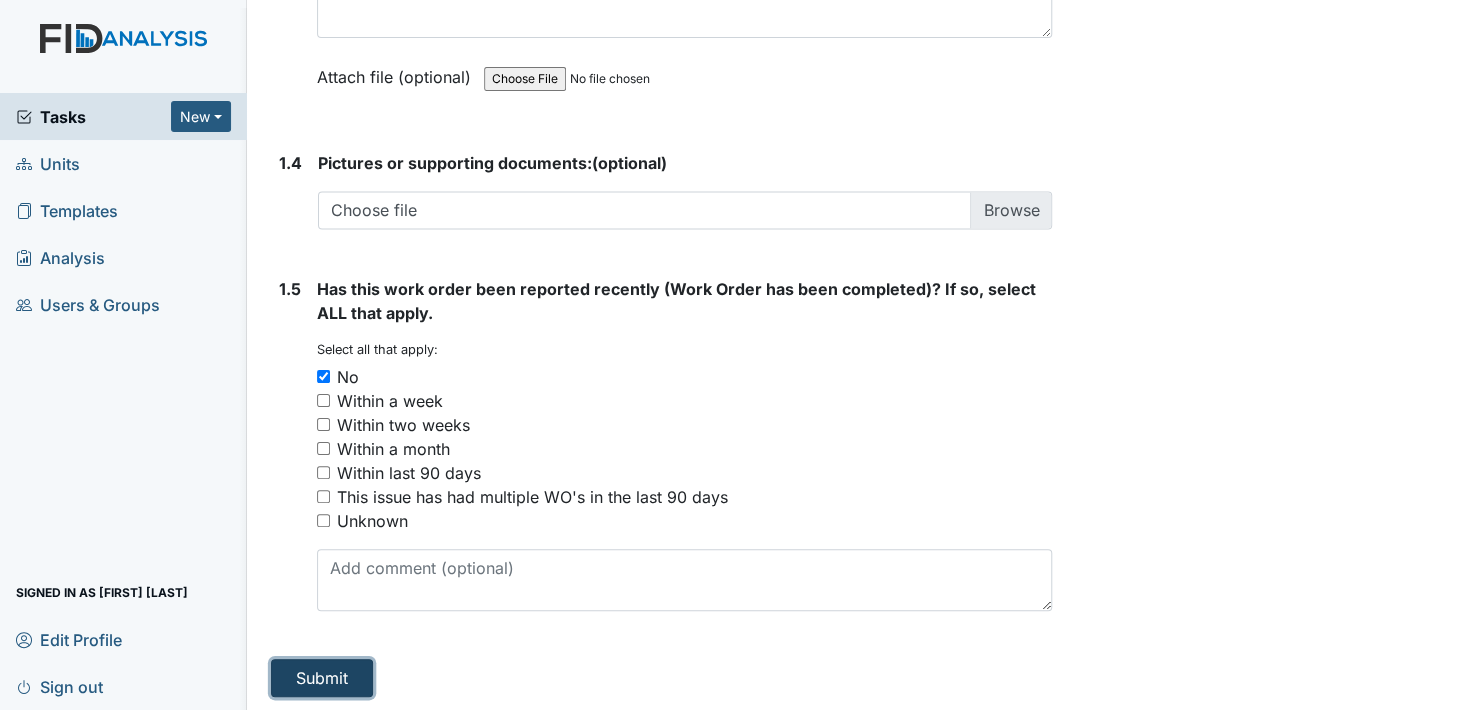 click on "Submit" at bounding box center (322, 678) 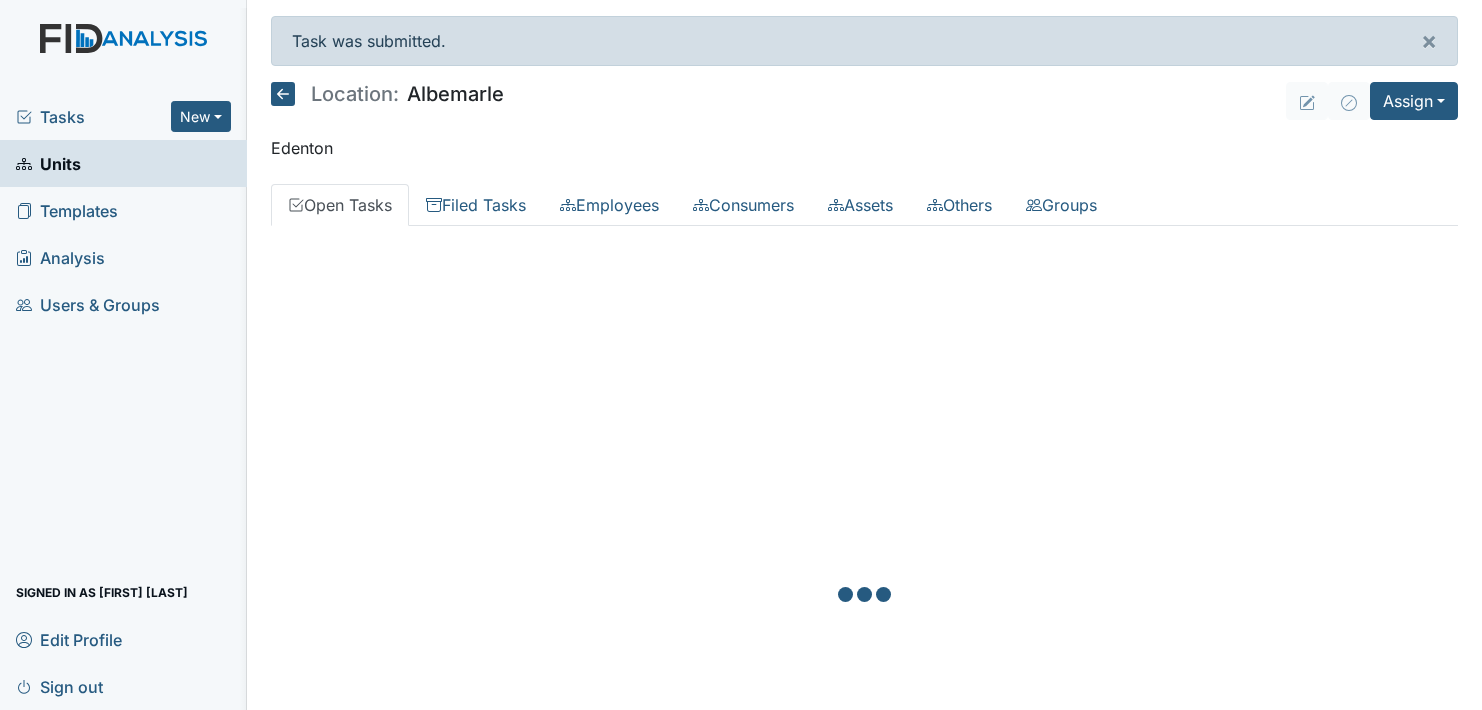 scroll, scrollTop: 0, scrollLeft: 0, axis: both 